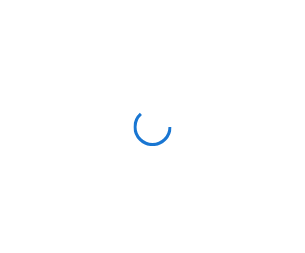 scroll, scrollTop: 0, scrollLeft: 0, axis: both 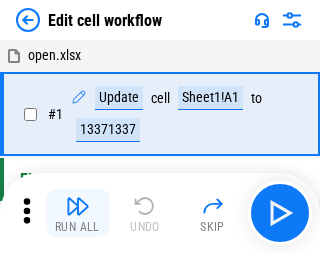 click at bounding box center [78, 206] 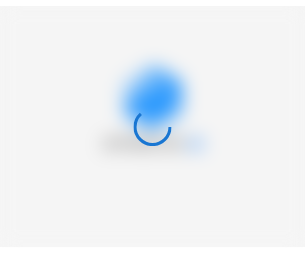 scroll, scrollTop: 0, scrollLeft: 0, axis: both 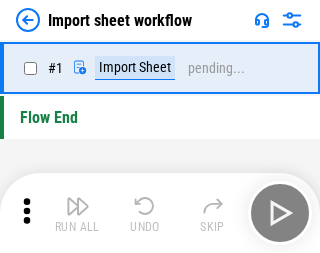 click at bounding box center (78, 206) 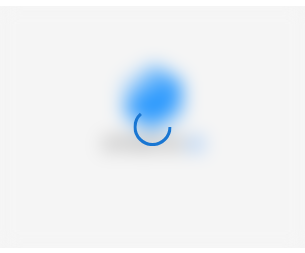 scroll, scrollTop: 0, scrollLeft: 0, axis: both 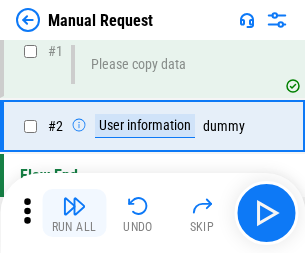 click at bounding box center [74, 206] 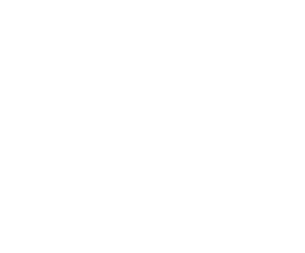 scroll, scrollTop: 0, scrollLeft: 0, axis: both 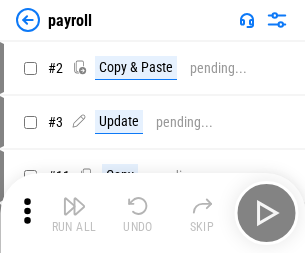 click at bounding box center (74, 206) 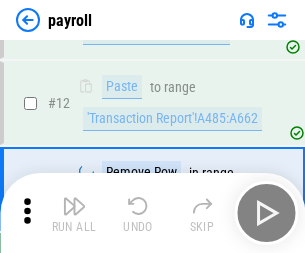 scroll, scrollTop: 247, scrollLeft: 0, axis: vertical 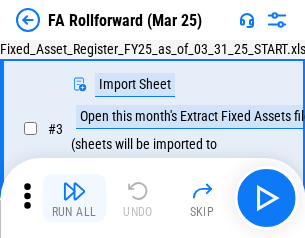 click at bounding box center [74, 191] 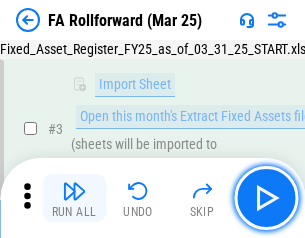 scroll, scrollTop: 184, scrollLeft: 0, axis: vertical 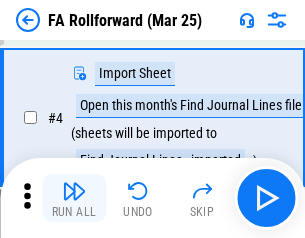 click at bounding box center [74, 191] 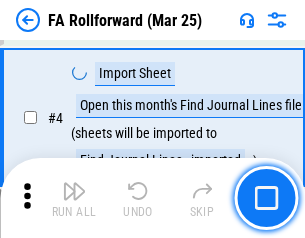 scroll, scrollTop: 313, scrollLeft: 0, axis: vertical 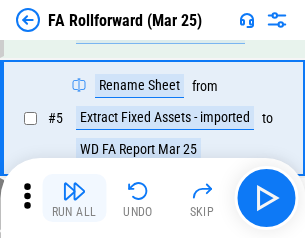 click at bounding box center (74, 191) 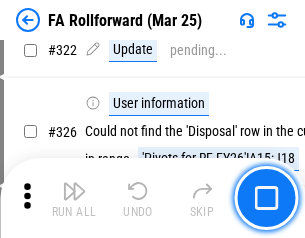 scroll, scrollTop: 9517, scrollLeft: 0, axis: vertical 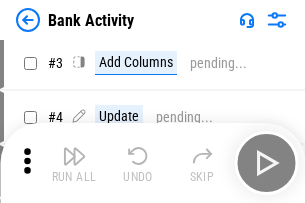 click at bounding box center [74, 156] 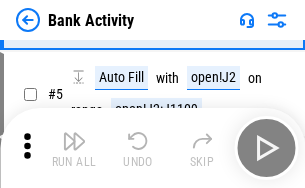 scroll, scrollTop: 106, scrollLeft: 0, axis: vertical 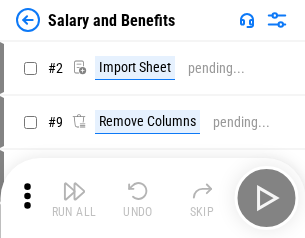 click at bounding box center [74, 191] 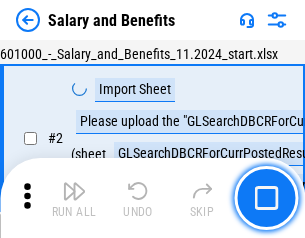 scroll, scrollTop: 145, scrollLeft: 0, axis: vertical 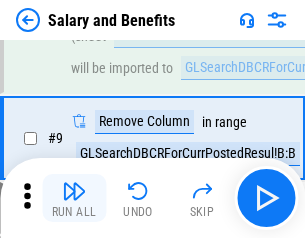 click at bounding box center [74, 191] 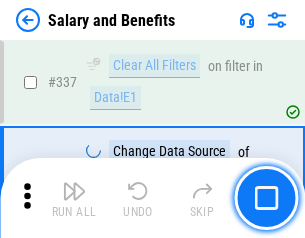 scroll, scrollTop: 9364, scrollLeft: 0, axis: vertical 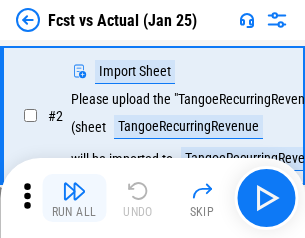 click at bounding box center [74, 191] 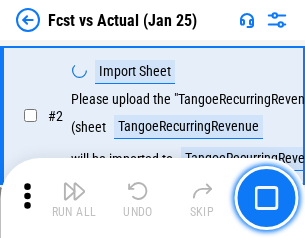 scroll, scrollTop: 187, scrollLeft: 0, axis: vertical 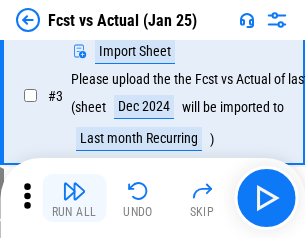click at bounding box center (74, 191) 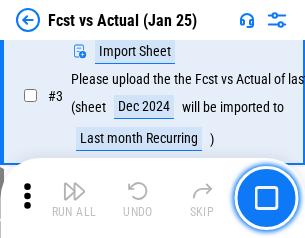 scroll, scrollTop: 300, scrollLeft: 0, axis: vertical 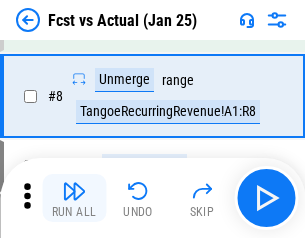 click at bounding box center (74, 191) 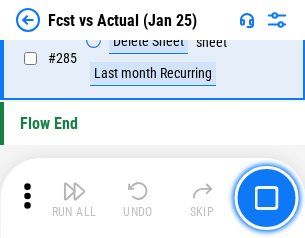 scroll, scrollTop: 9465, scrollLeft: 0, axis: vertical 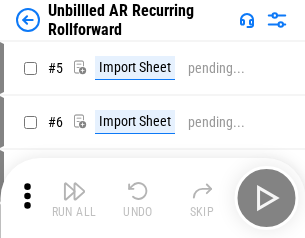 click at bounding box center [74, 191] 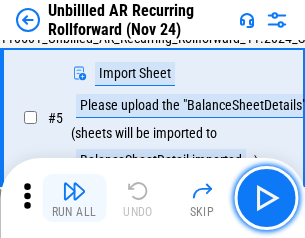 scroll, scrollTop: 188, scrollLeft: 0, axis: vertical 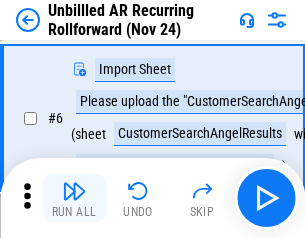 click at bounding box center [74, 191] 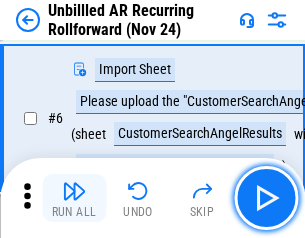 scroll, scrollTop: 322, scrollLeft: 0, axis: vertical 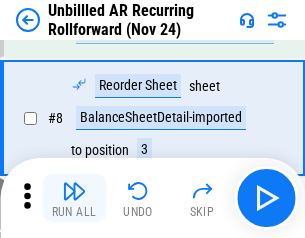 click at bounding box center [74, 191] 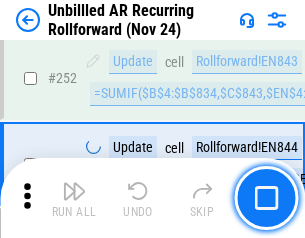 scroll, scrollTop: 6793, scrollLeft: 0, axis: vertical 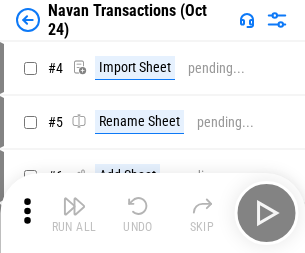 click at bounding box center [74, 206] 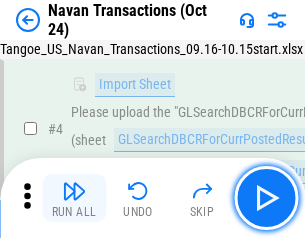 scroll, scrollTop: 168, scrollLeft: 0, axis: vertical 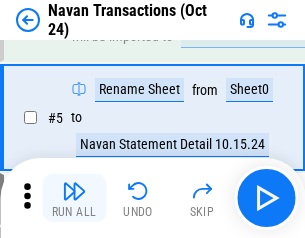 click at bounding box center (74, 191) 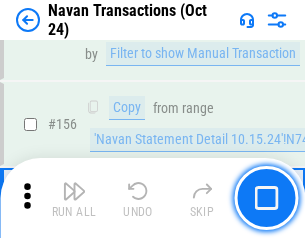 scroll, scrollTop: 6484, scrollLeft: 0, axis: vertical 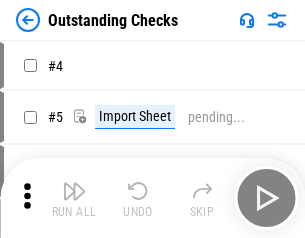 click at bounding box center (74, 191) 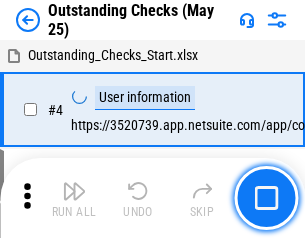 scroll, scrollTop: 209, scrollLeft: 0, axis: vertical 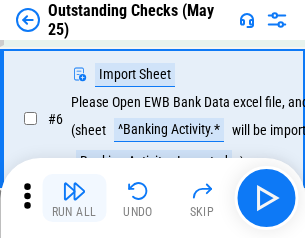 click at bounding box center [74, 191] 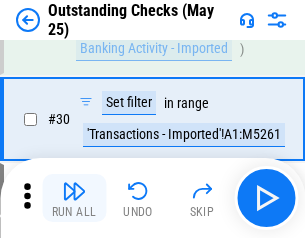 click at bounding box center (74, 191) 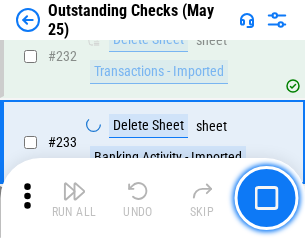 scroll, scrollTop: 6027, scrollLeft: 0, axis: vertical 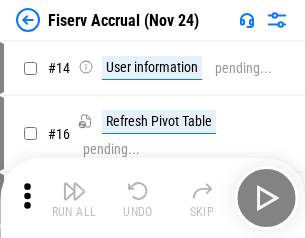 click at bounding box center [74, 191] 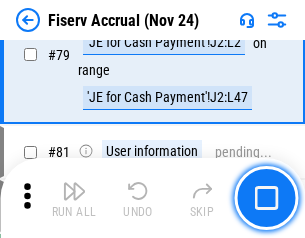 scroll, scrollTop: 2605, scrollLeft: 0, axis: vertical 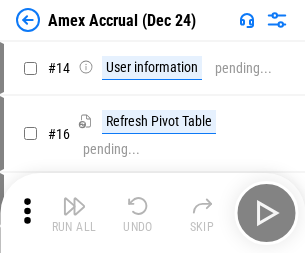 click at bounding box center [74, 206] 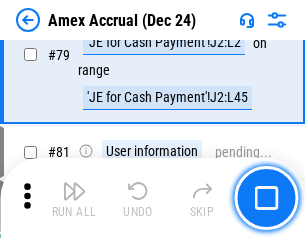 scroll, scrollTop: 2550, scrollLeft: 0, axis: vertical 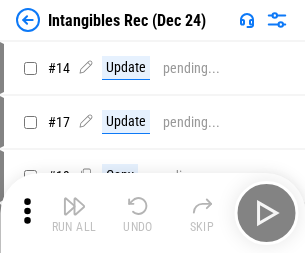 click at bounding box center (74, 206) 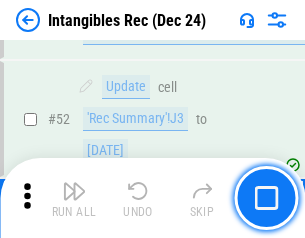 scroll, scrollTop: 779, scrollLeft: 0, axis: vertical 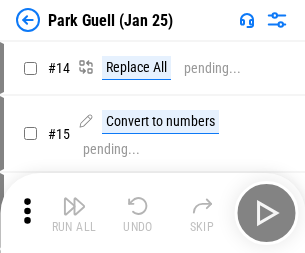 click at bounding box center (74, 206) 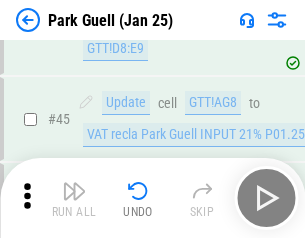 scroll, scrollTop: 2501, scrollLeft: 0, axis: vertical 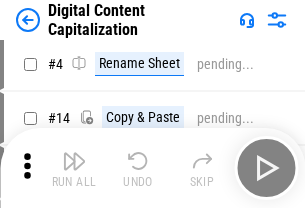 click at bounding box center (74, 161) 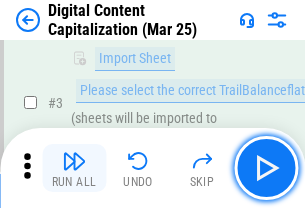 scroll, scrollTop: 187, scrollLeft: 0, axis: vertical 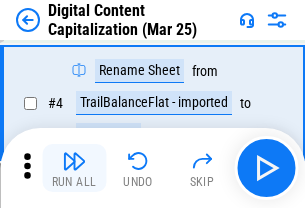 click at bounding box center (74, 161) 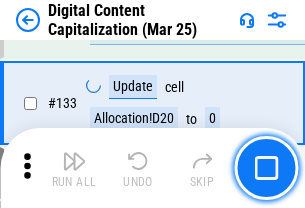 scroll, scrollTop: 2121, scrollLeft: 0, axis: vertical 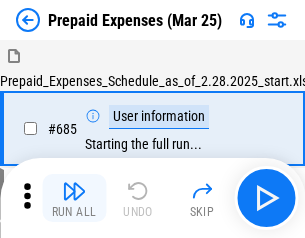click at bounding box center [74, 191] 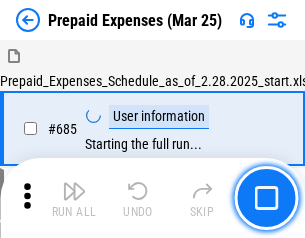 scroll, scrollTop: 4993, scrollLeft: 0, axis: vertical 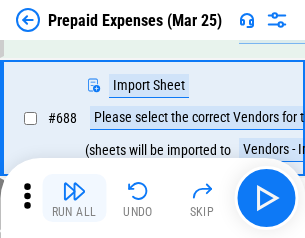 click at bounding box center (74, 191) 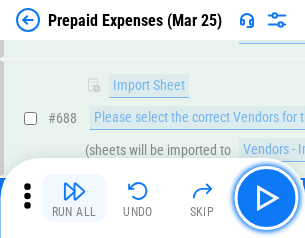 scroll, scrollTop: 5095, scrollLeft: 0, axis: vertical 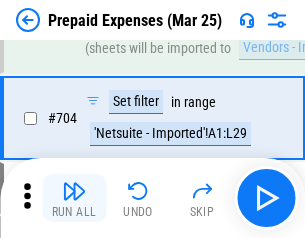 click at bounding box center (74, 191) 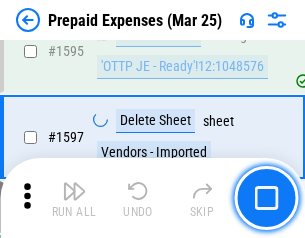 scroll, scrollTop: 18897, scrollLeft: 0, axis: vertical 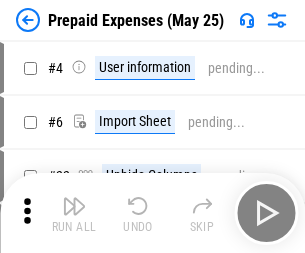 click at bounding box center (74, 206) 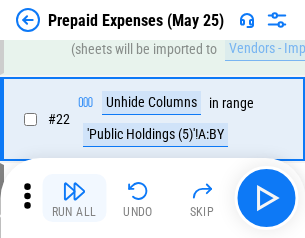 click at bounding box center [74, 191] 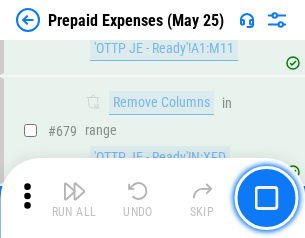 scroll, scrollTop: 6734, scrollLeft: 0, axis: vertical 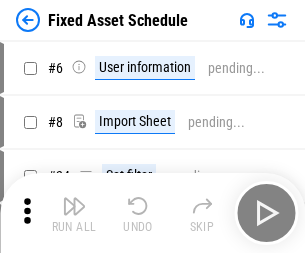 click at bounding box center (74, 206) 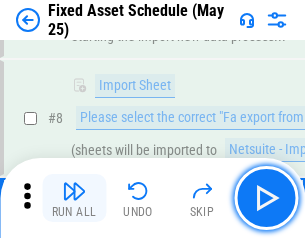 scroll, scrollTop: 210, scrollLeft: 0, axis: vertical 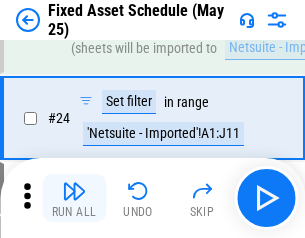click at bounding box center [74, 191] 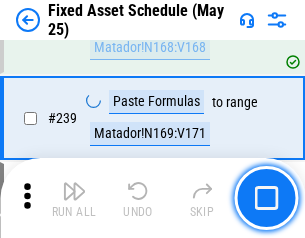 scroll, scrollTop: 6149, scrollLeft: 0, axis: vertical 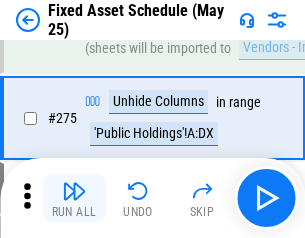 click at bounding box center (74, 191) 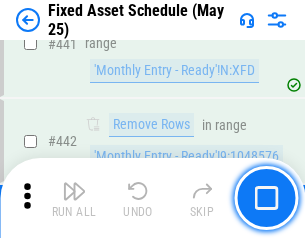scroll, scrollTop: 8848, scrollLeft: 0, axis: vertical 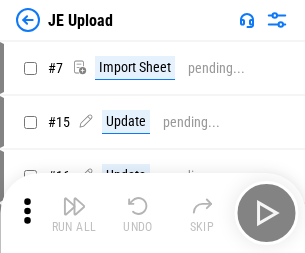click at bounding box center [74, 206] 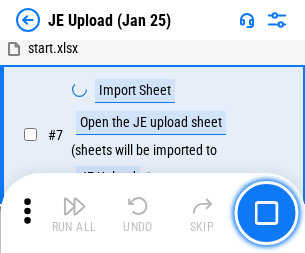 scroll, scrollTop: 145, scrollLeft: 0, axis: vertical 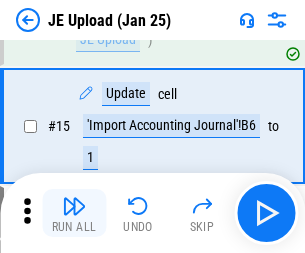 click at bounding box center (74, 206) 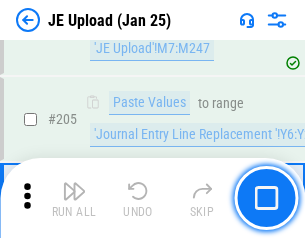 scroll, scrollTop: 4826, scrollLeft: 0, axis: vertical 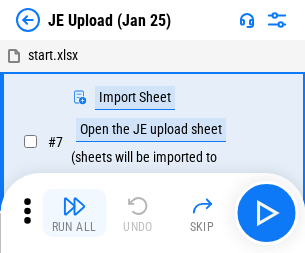 click at bounding box center (74, 206) 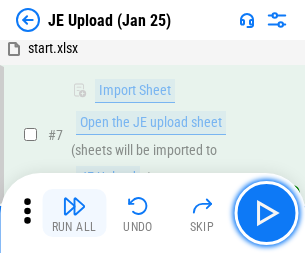 scroll, scrollTop: 145, scrollLeft: 0, axis: vertical 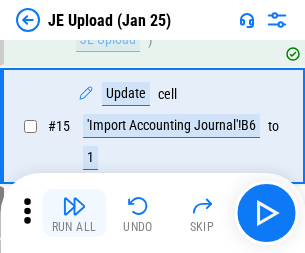 click at bounding box center (74, 206) 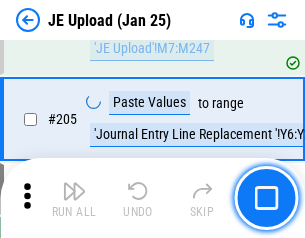 scroll, scrollTop: 4826, scrollLeft: 0, axis: vertical 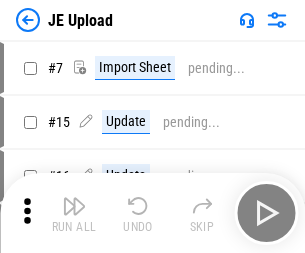 click at bounding box center (74, 206) 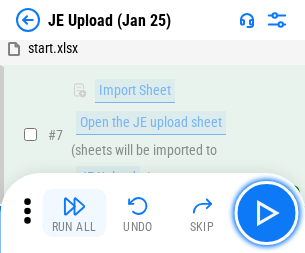 scroll, scrollTop: 145, scrollLeft: 0, axis: vertical 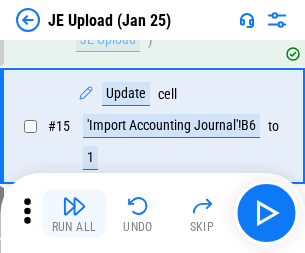 click at bounding box center (74, 206) 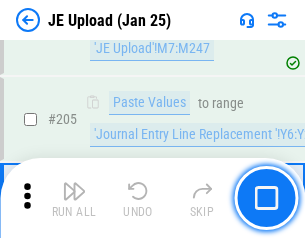 scroll, scrollTop: 4826, scrollLeft: 0, axis: vertical 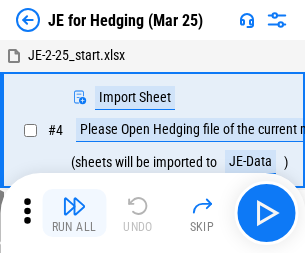 click at bounding box center (74, 206) 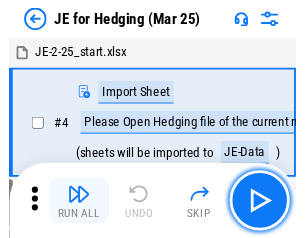scroll, scrollTop: 113, scrollLeft: 0, axis: vertical 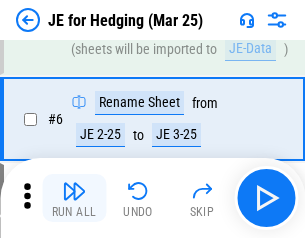 click at bounding box center (74, 191) 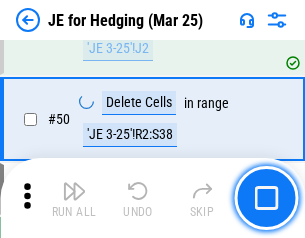 scroll, scrollTop: 1295, scrollLeft: 0, axis: vertical 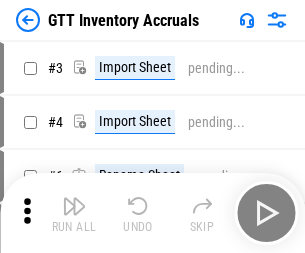 click at bounding box center [74, 206] 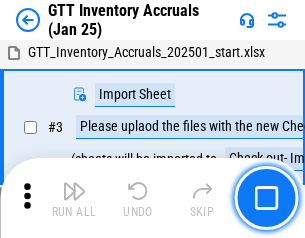 scroll, scrollTop: 129, scrollLeft: 0, axis: vertical 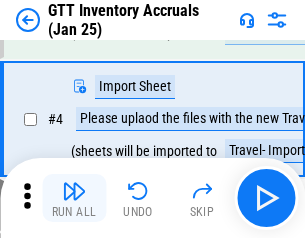 click at bounding box center (74, 191) 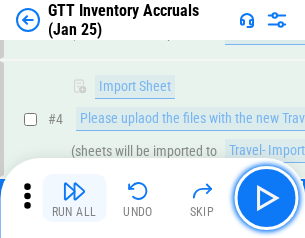 scroll, scrollTop: 231, scrollLeft: 0, axis: vertical 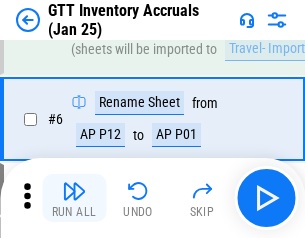 click at bounding box center [74, 191] 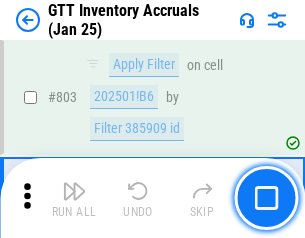 scroll, scrollTop: 15134, scrollLeft: 0, axis: vertical 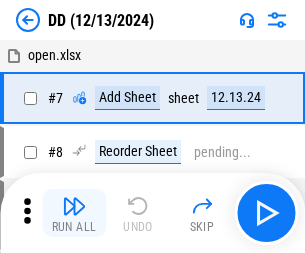 click at bounding box center [74, 206] 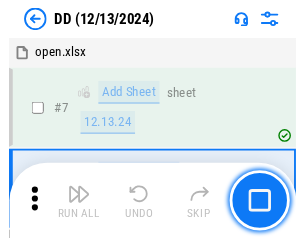 scroll, scrollTop: 201, scrollLeft: 0, axis: vertical 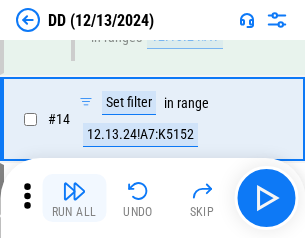 click at bounding box center [74, 191] 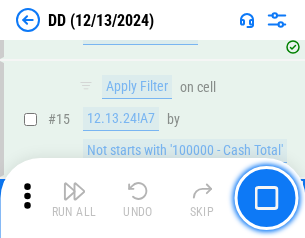 scroll, scrollTop: 521, scrollLeft: 0, axis: vertical 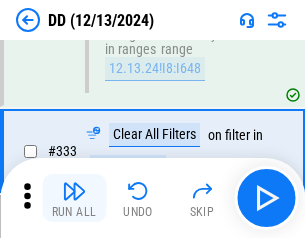 click at bounding box center (74, 191) 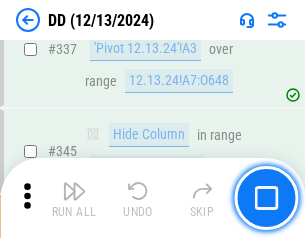 scroll, scrollTop: 9296, scrollLeft: 0, axis: vertical 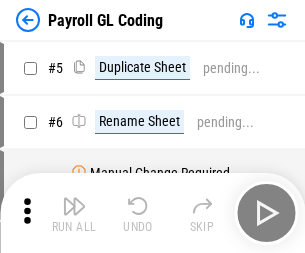 click at bounding box center (74, 206) 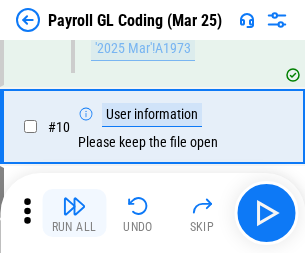 click at bounding box center [74, 206] 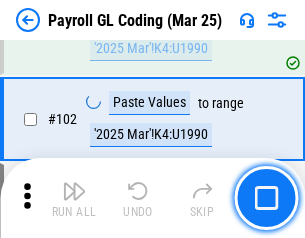 scroll, scrollTop: 4684, scrollLeft: 0, axis: vertical 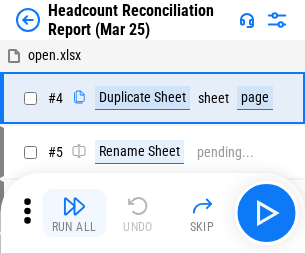 click at bounding box center (74, 206) 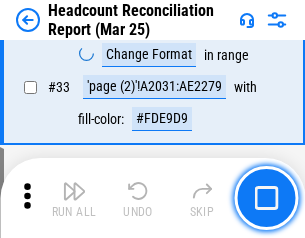scroll, scrollTop: 1834, scrollLeft: 0, axis: vertical 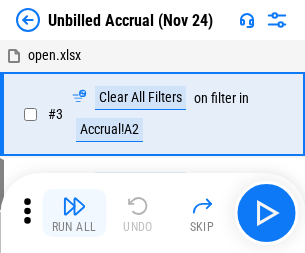 click at bounding box center [74, 206] 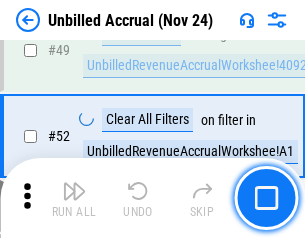 scroll, scrollTop: 1814, scrollLeft: 0, axis: vertical 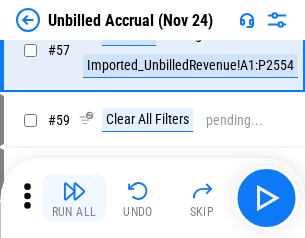 click at bounding box center (74, 191) 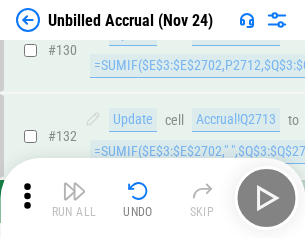 scroll, scrollTop: 5934, scrollLeft: 0, axis: vertical 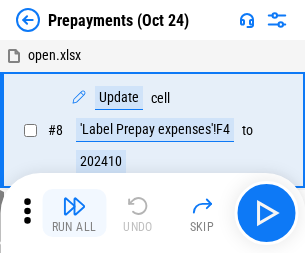 click at bounding box center (74, 206) 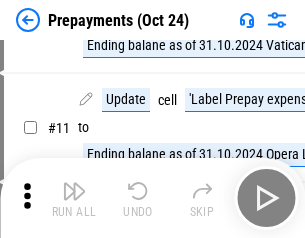 scroll, scrollTop: 125, scrollLeft: 0, axis: vertical 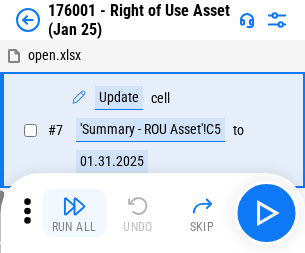 click at bounding box center [74, 206] 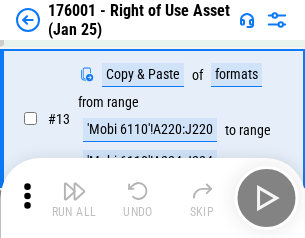 scroll, scrollTop: 129, scrollLeft: 0, axis: vertical 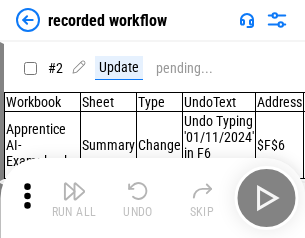 click at bounding box center (74, 191) 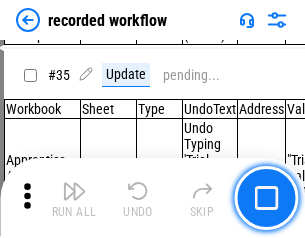 scroll, scrollTop: 6251, scrollLeft: 0, axis: vertical 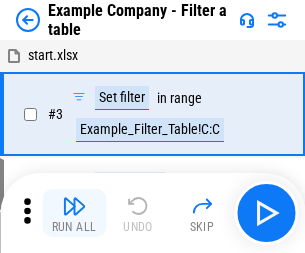 click at bounding box center [74, 206] 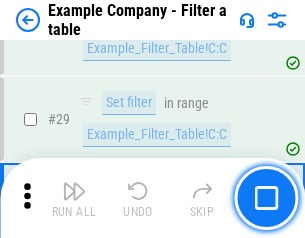 scroll, scrollTop: 1837, scrollLeft: 0, axis: vertical 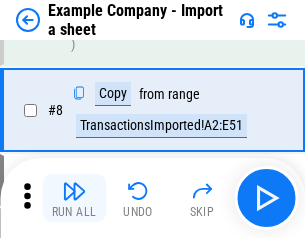 click at bounding box center (74, 191) 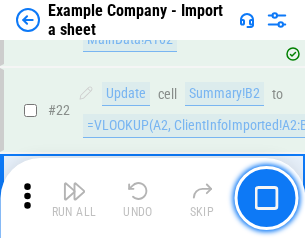 scroll, scrollTop: 426, scrollLeft: 0, axis: vertical 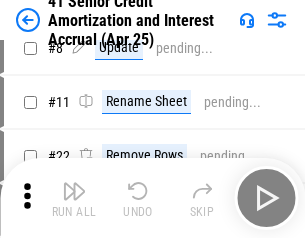 click at bounding box center (74, 191) 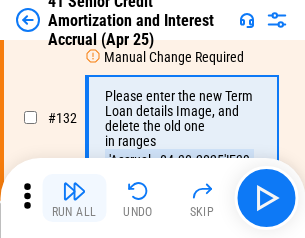 click at bounding box center [74, 191] 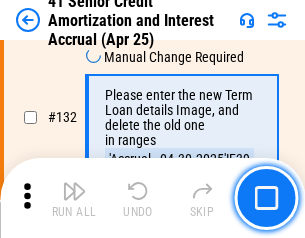 scroll, scrollTop: 2045, scrollLeft: 0, axis: vertical 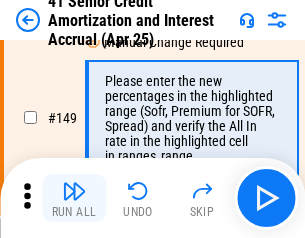 click at bounding box center [74, 191] 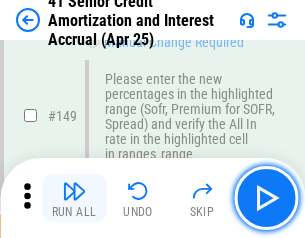 scroll, scrollTop: 2232, scrollLeft: 0, axis: vertical 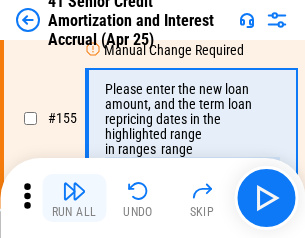 click at bounding box center (74, 191) 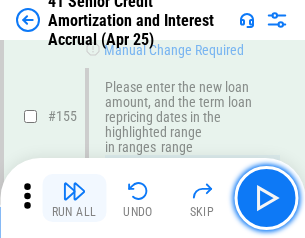 scroll, scrollTop: 2363, scrollLeft: 0, axis: vertical 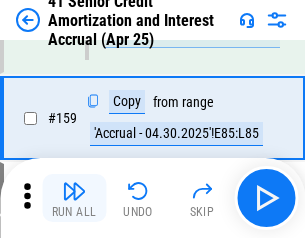 click at bounding box center [74, 191] 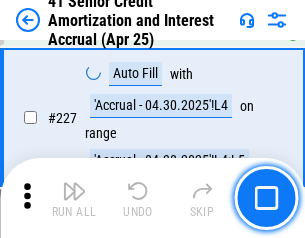 scroll, scrollTop: 4404, scrollLeft: 0, axis: vertical 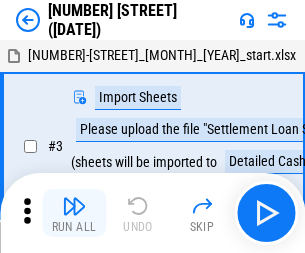 click at bounding box center (74, 206) 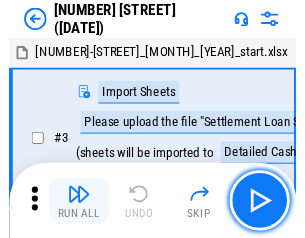 scroll, scrollTop: 19, scrollLeft: 0, axis: vertical 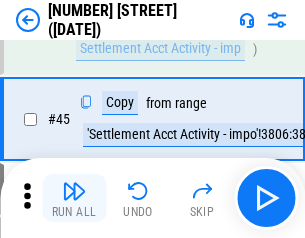 click at bounding box center (74, 191) 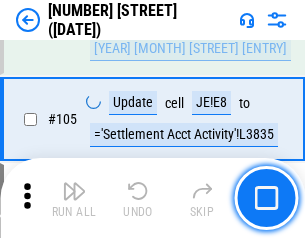 scroll, scrollTop: 1263, scrollLeft: 0, axis: vertical 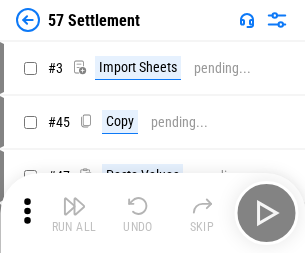 click at bounding box center (74, 206) 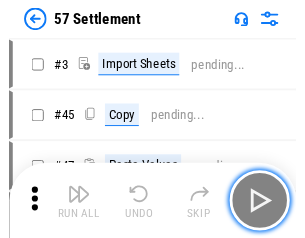 scroll, scrollTop: 19, scrollLeft: 0, axis: vertical 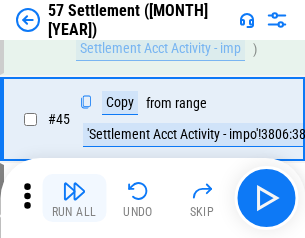 click at bounding box center (74, 191) 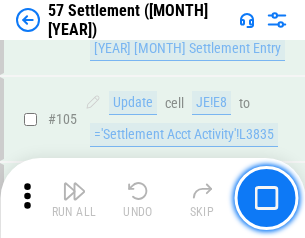 scroll, scrollTop: 1263, scrollLeft: 0, axis: vertical 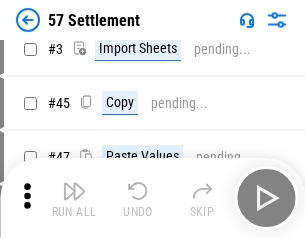 click at bounding box center (74, 191) 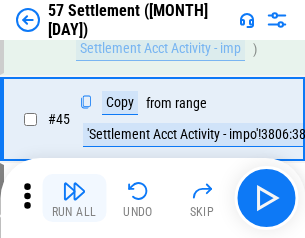 click at bounding box center (74, 191) 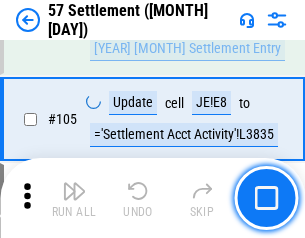 scroll, scrollTop: 1263, scrollLeft: 0, axis: vertical 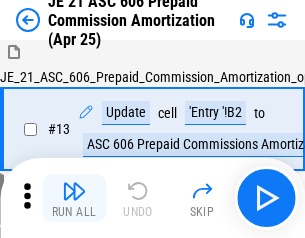 click at bounding box center [74, 191] 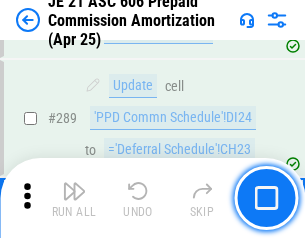 scroll, scrollTop: 3680, scrollLeft: 0, axis: vertical 